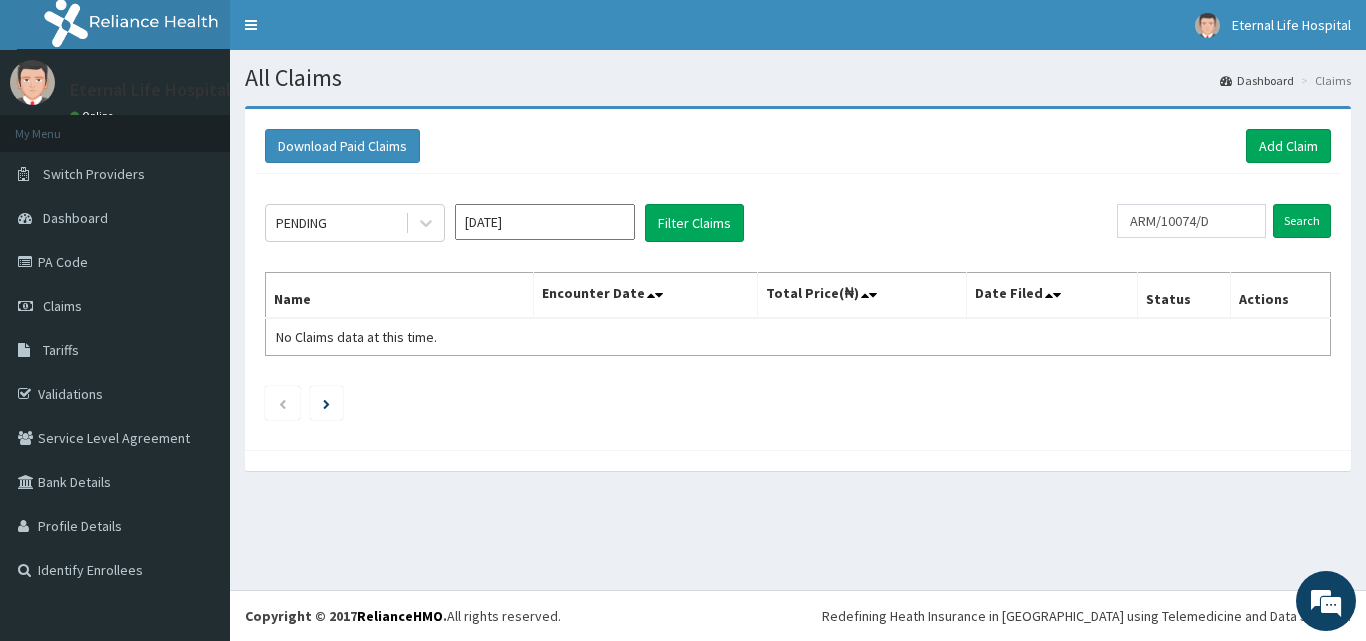 scroll, scrollTop: 0, scrollLeft: 0, axis: both 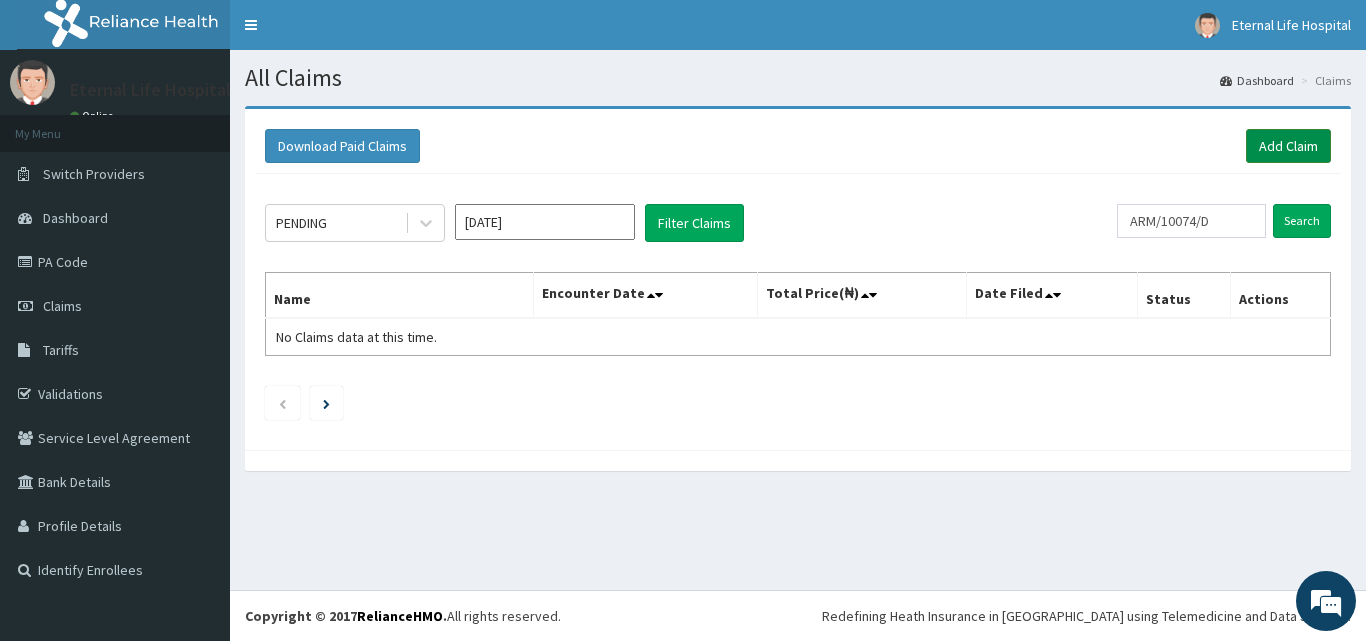 click on "Add Claim" at bounding box center (1288, 146) 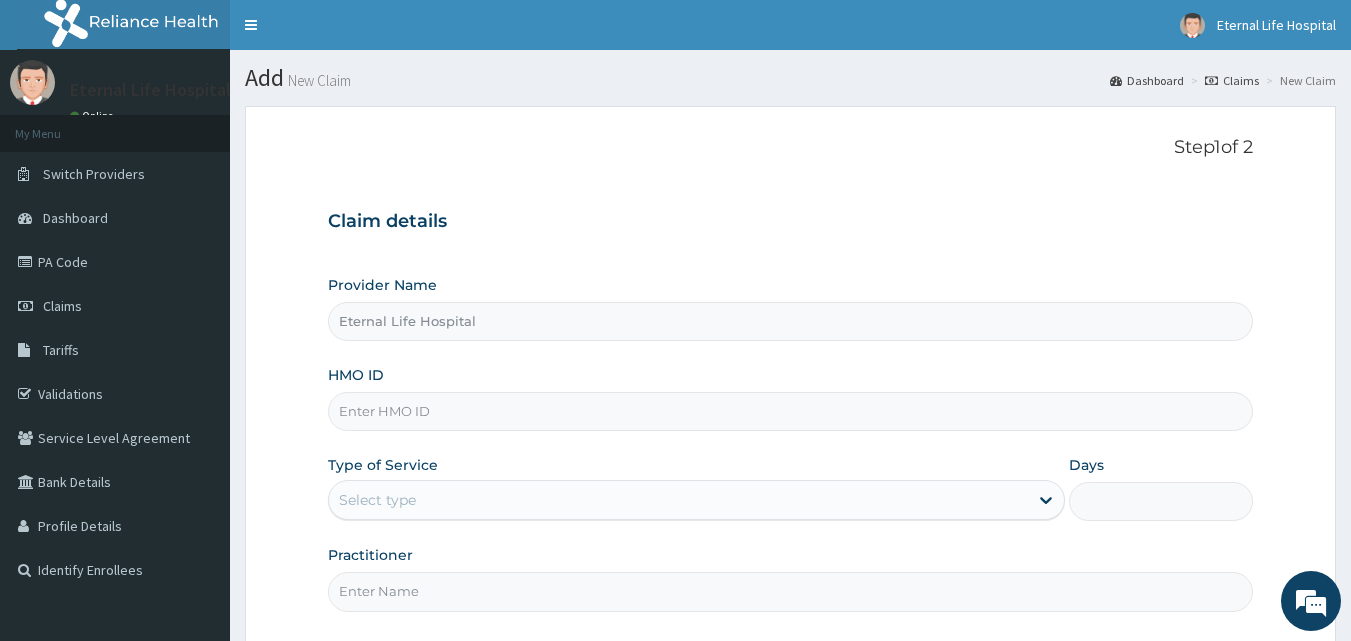 scroll, scrollTop: 0, scrollLeft: 0, axis: both 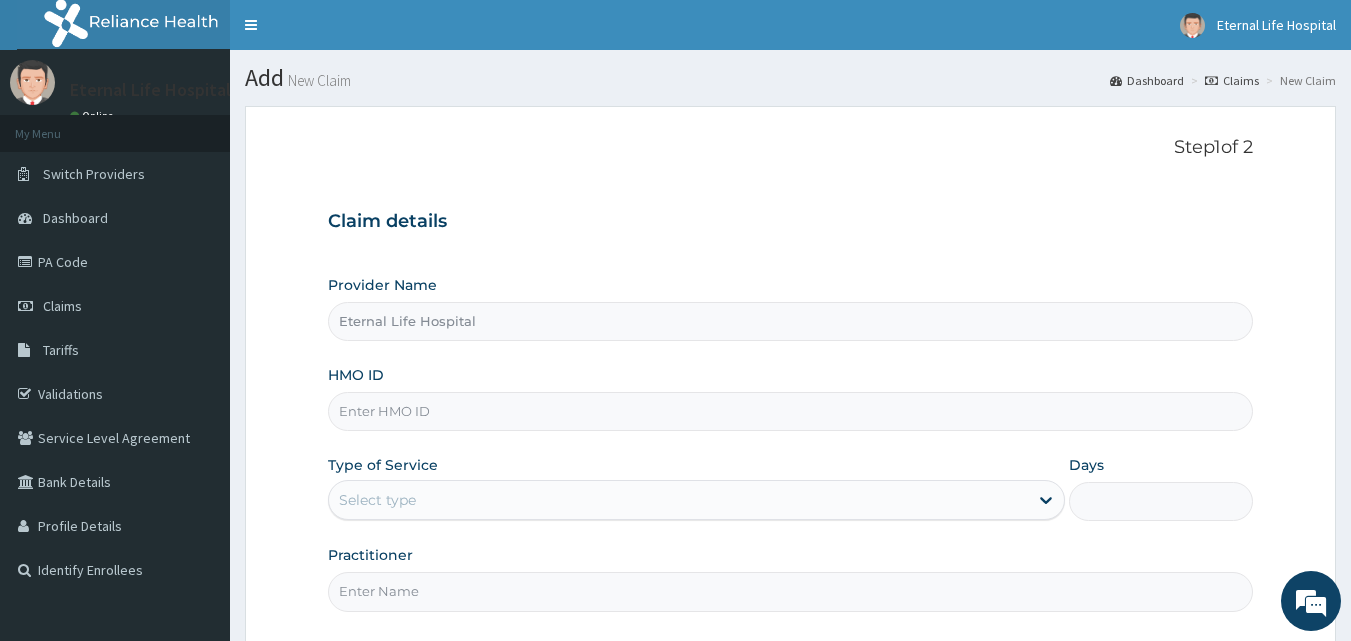 click on "HMO ID" at bounding box center (791, 411) 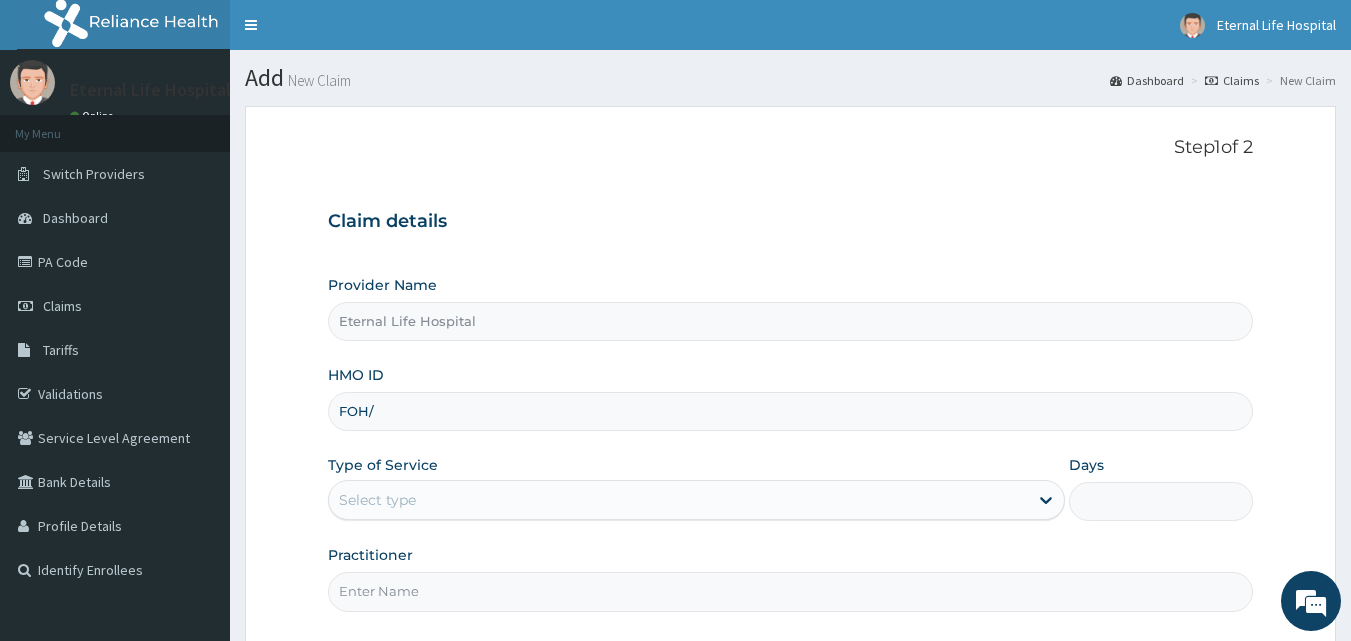 type on "FOH/10151/A" 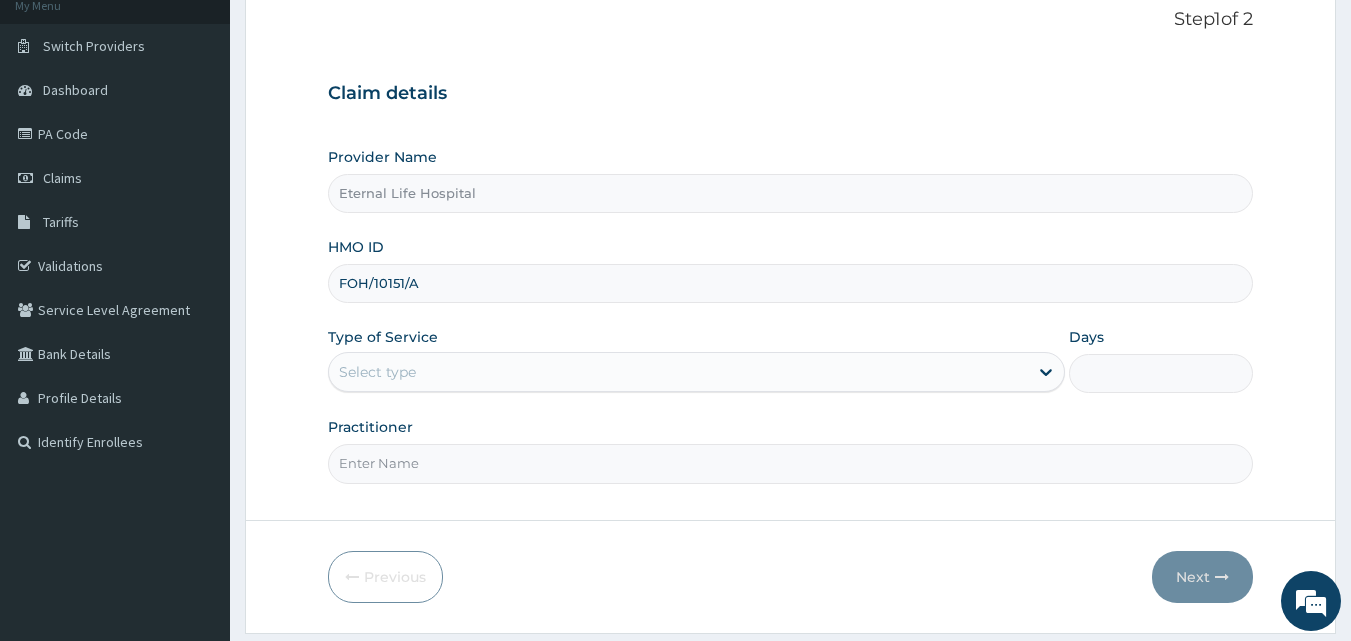 scroll, scrollTop: 131, scrollLeft: 0, axis: vertical 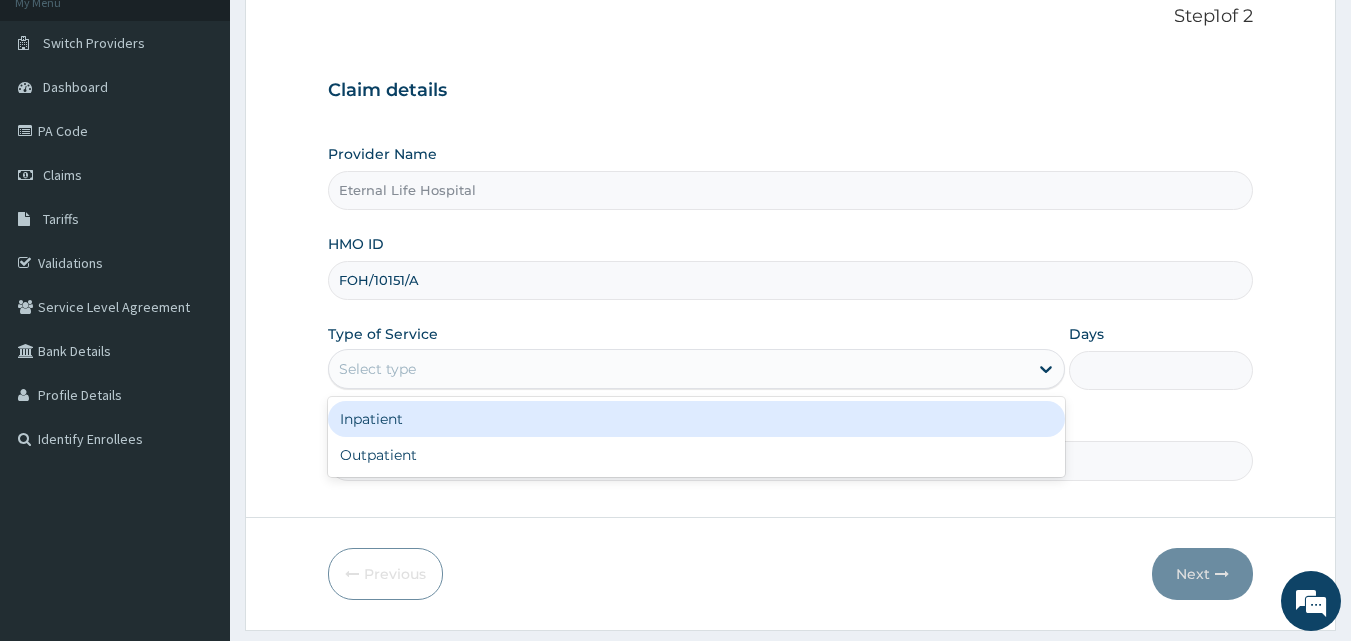 click on "Select type" at bounding box center [678, 369] 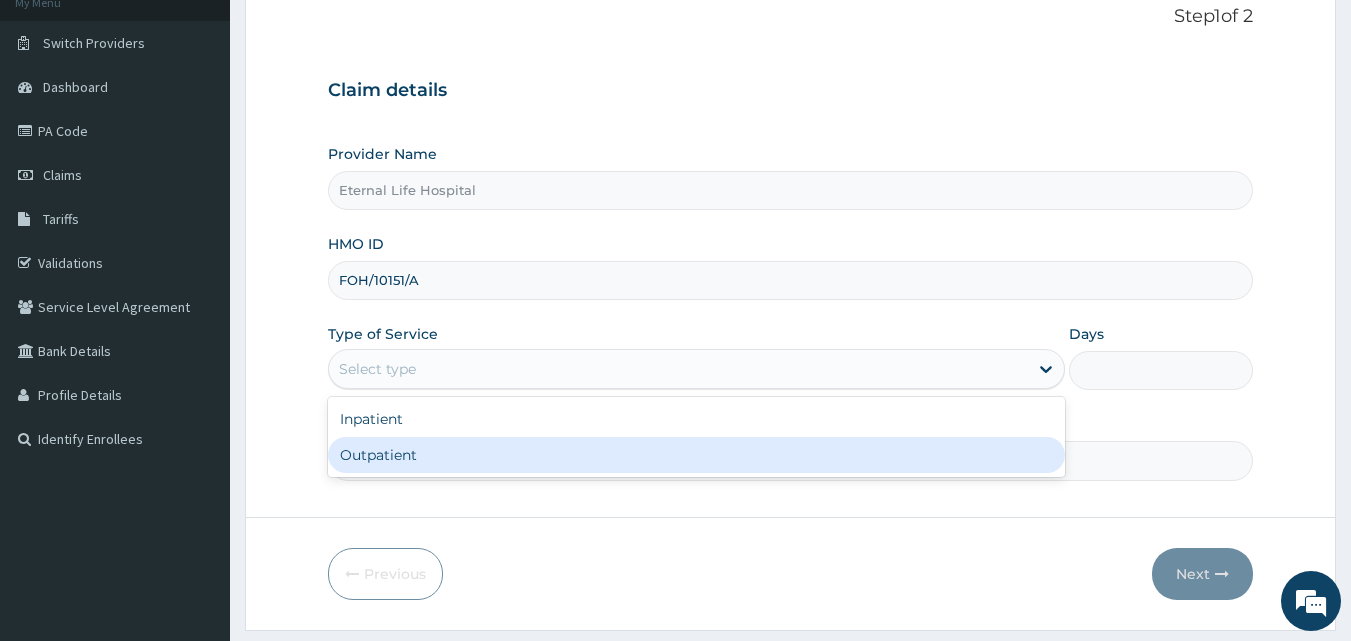 click on "Outpatient" at bounding box center [696, 455] 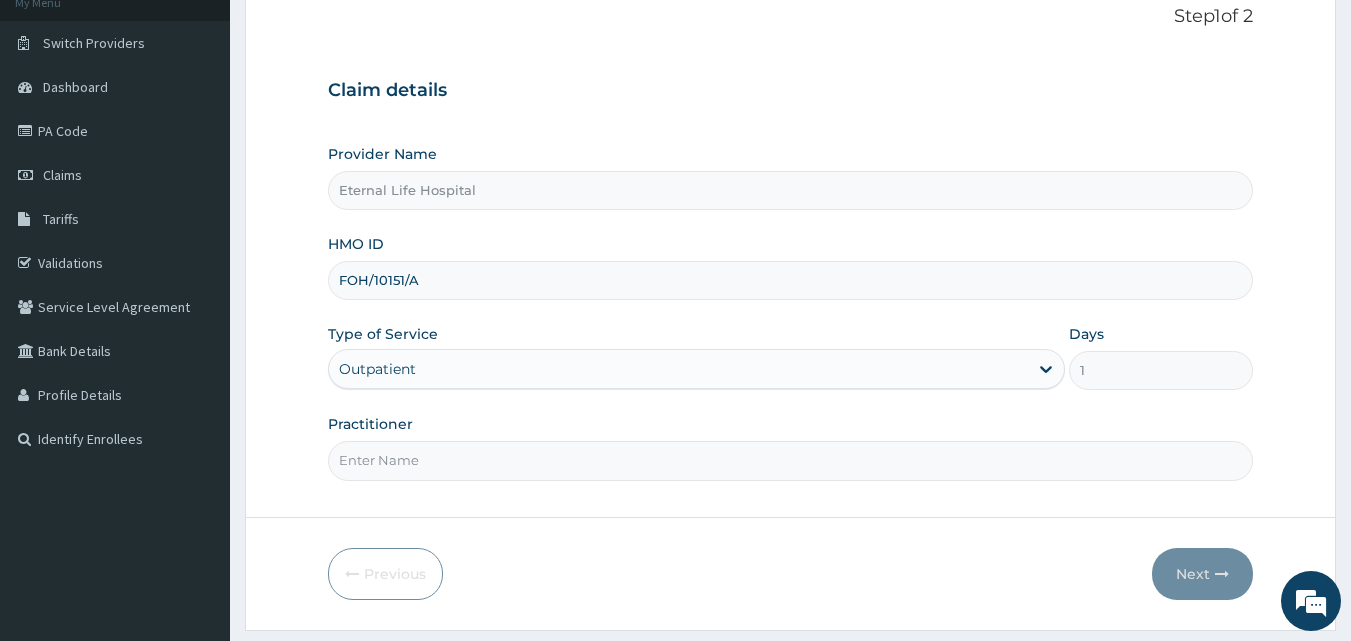 click on "Practitioner" at bounding box center [791, 460] 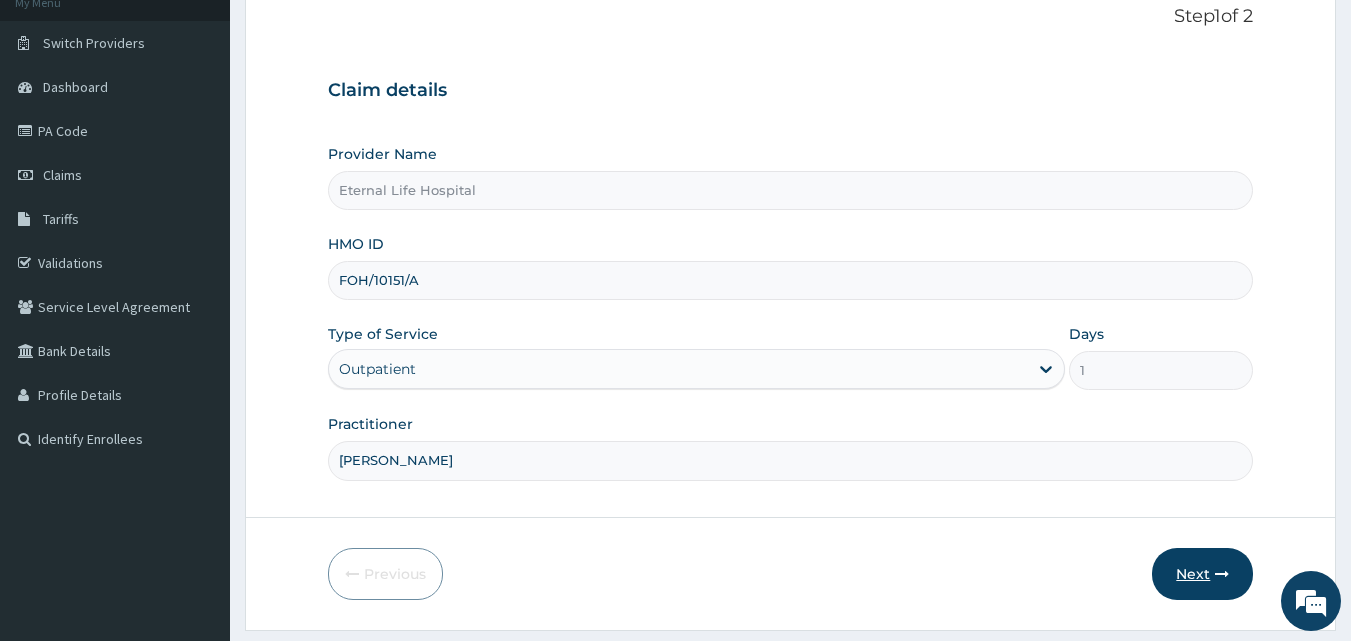 type on "DR UZO" 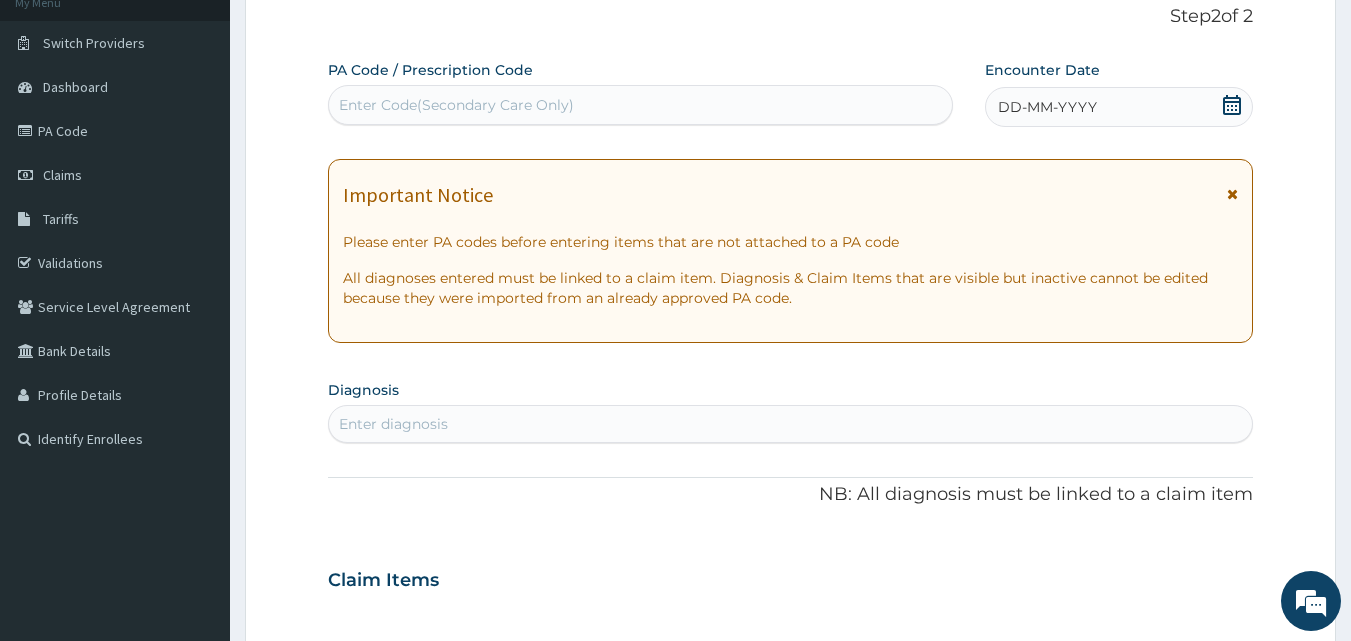 click on "Enter Code(Secondary Care Only)" at bounding box center (456, 105) 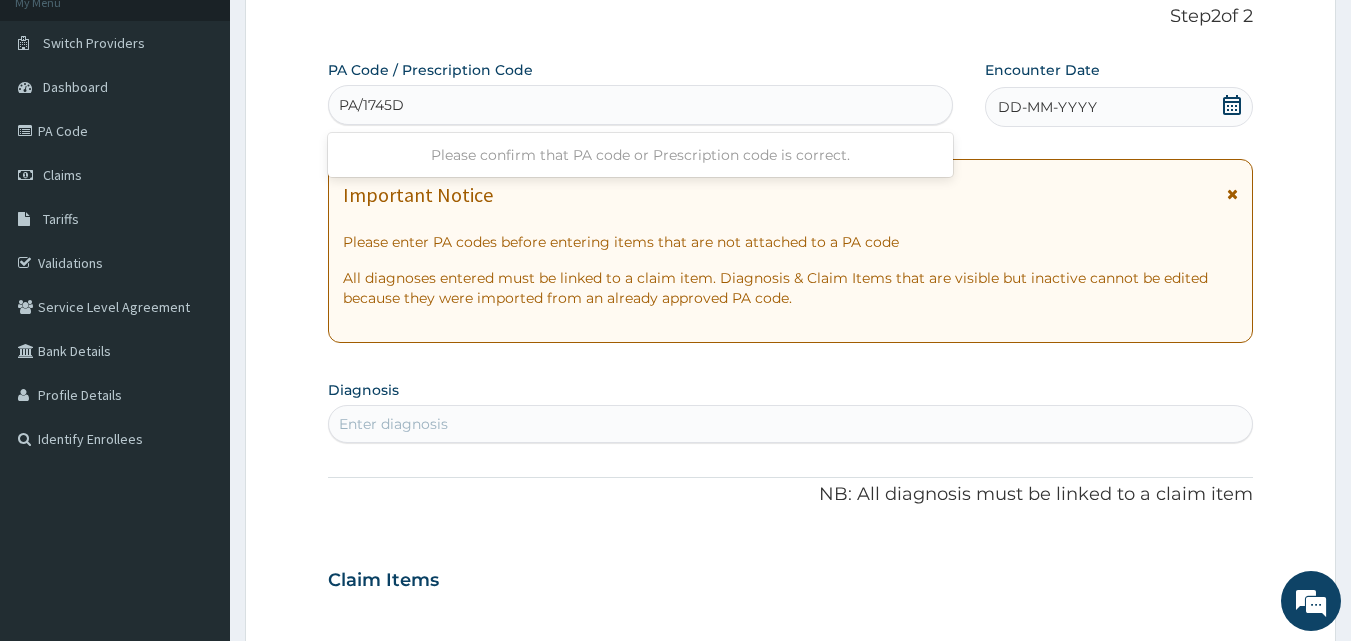 type on "PA/1745DE" 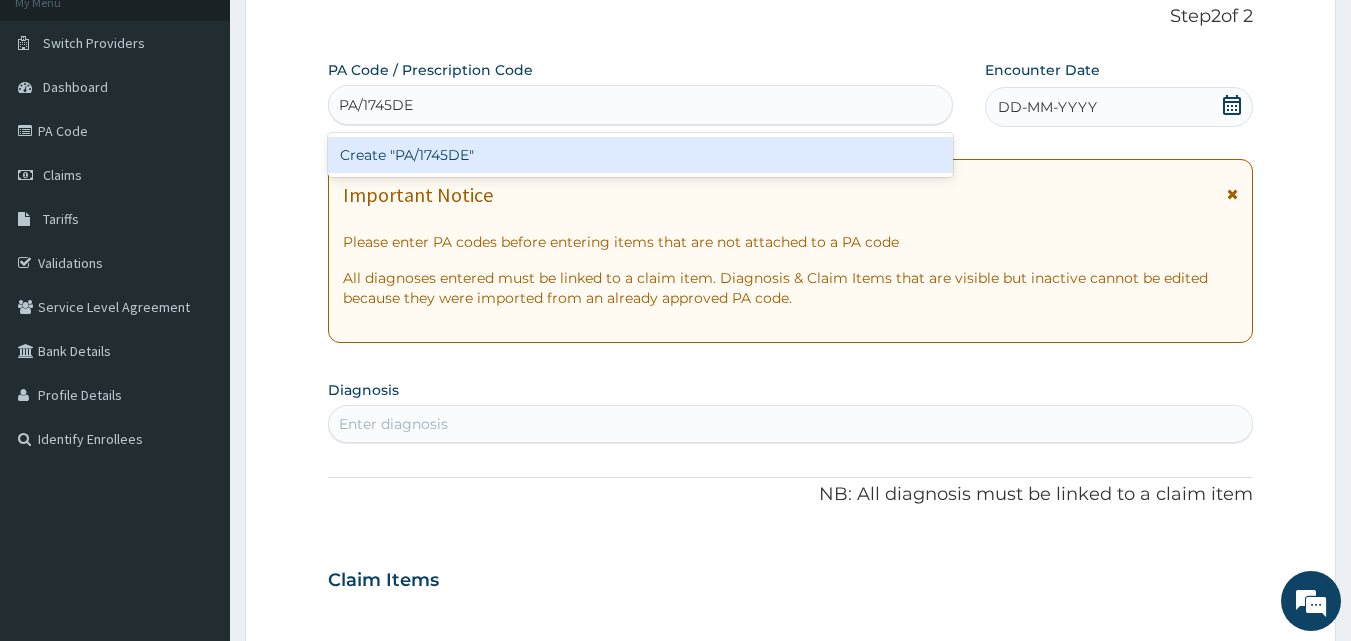 click on "Create "PA/1745DE"" at bounding box center (641, 155) 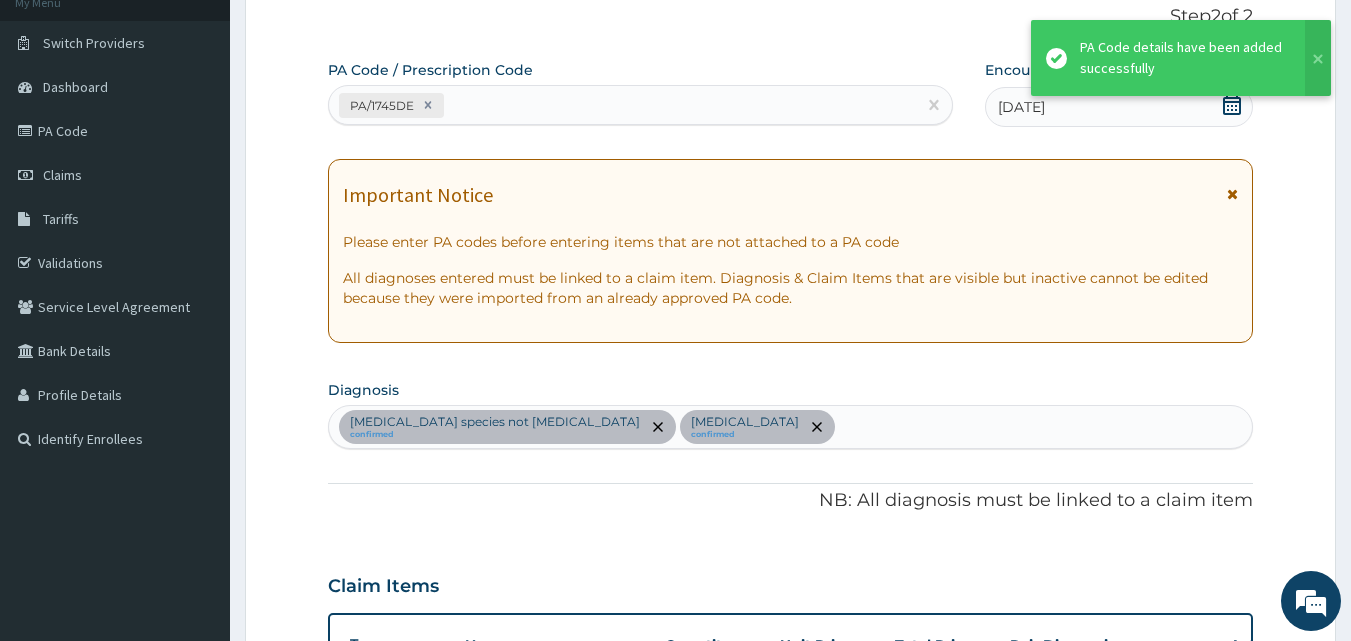 scroll, scrollTop: 899, scrollLeft: 0, axis: vertical 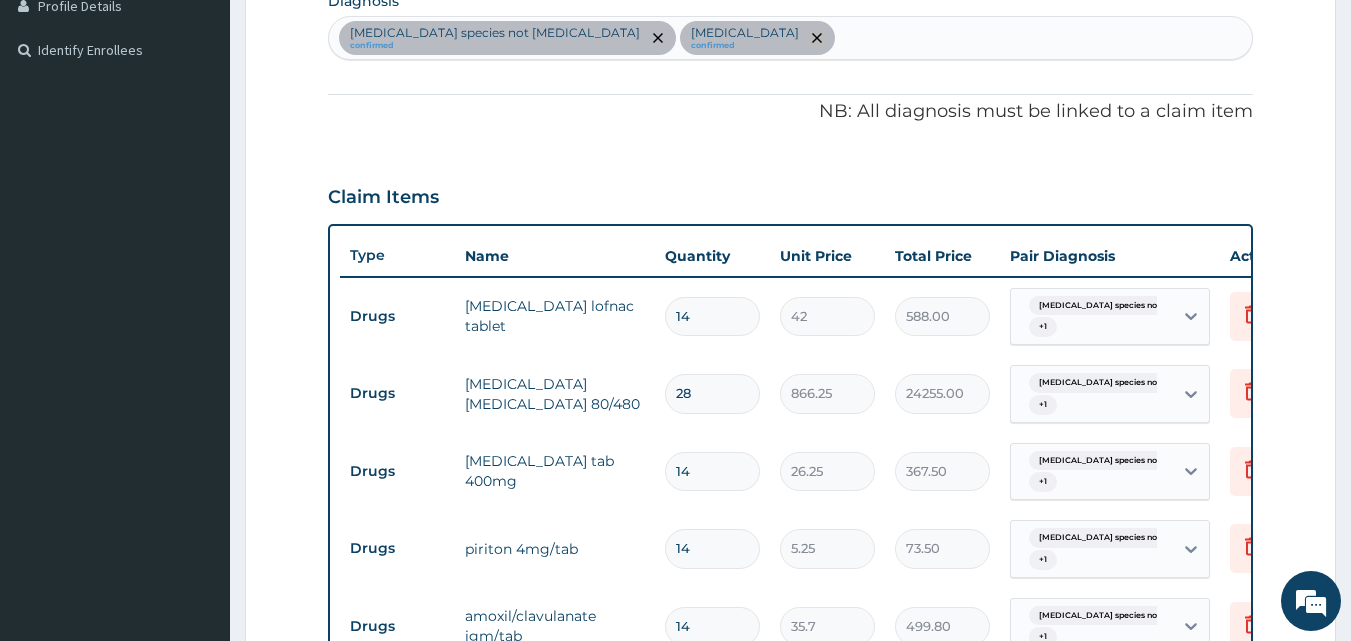 click 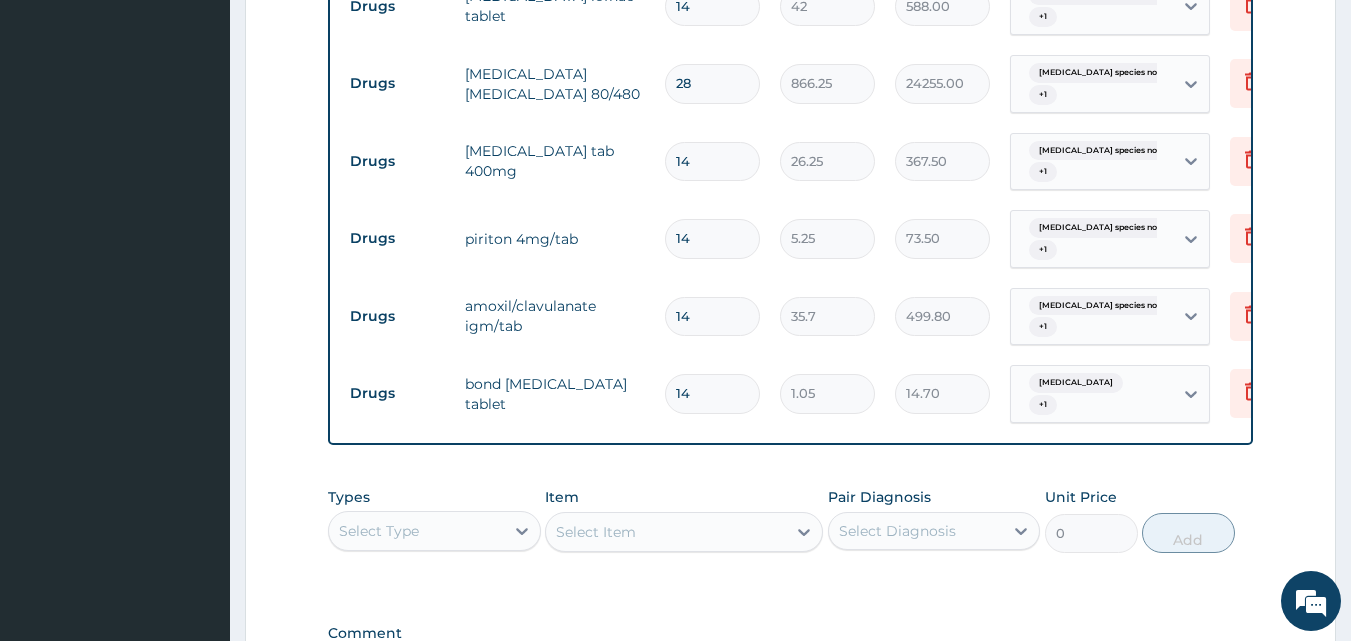 scroll, scrollTop: 832, scrollLeft: 0, axis: vertical 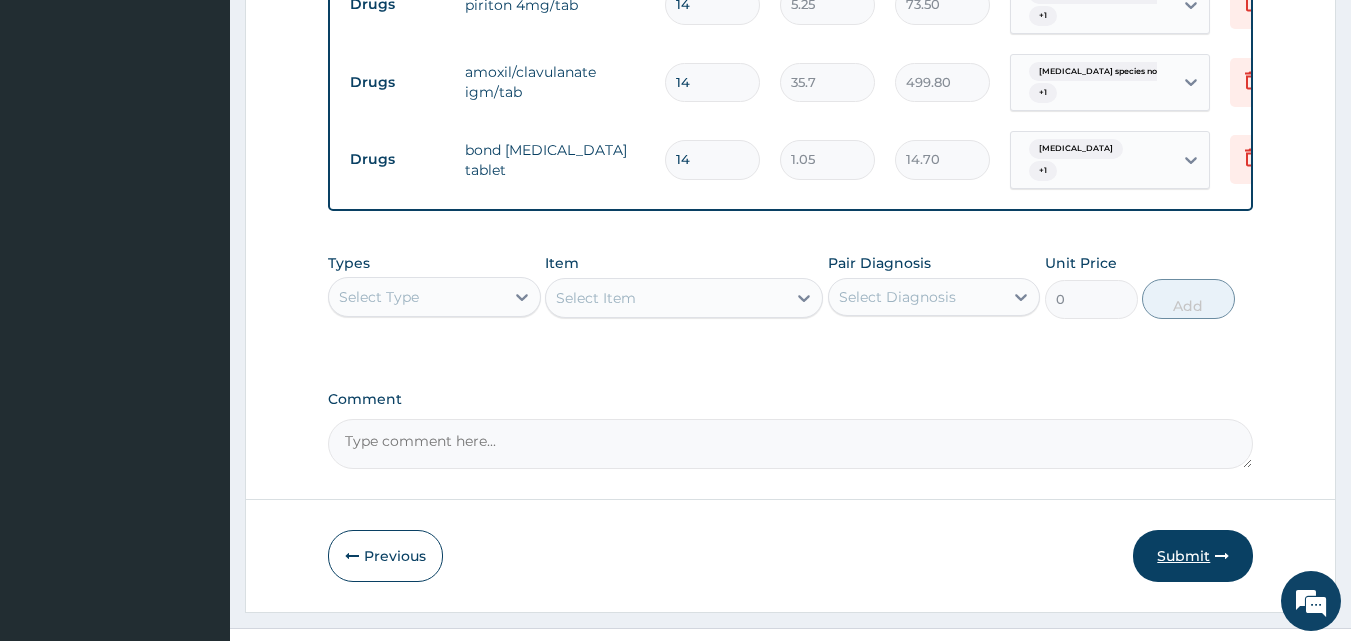 click on "Submit" at bounding box center (1193, 556) 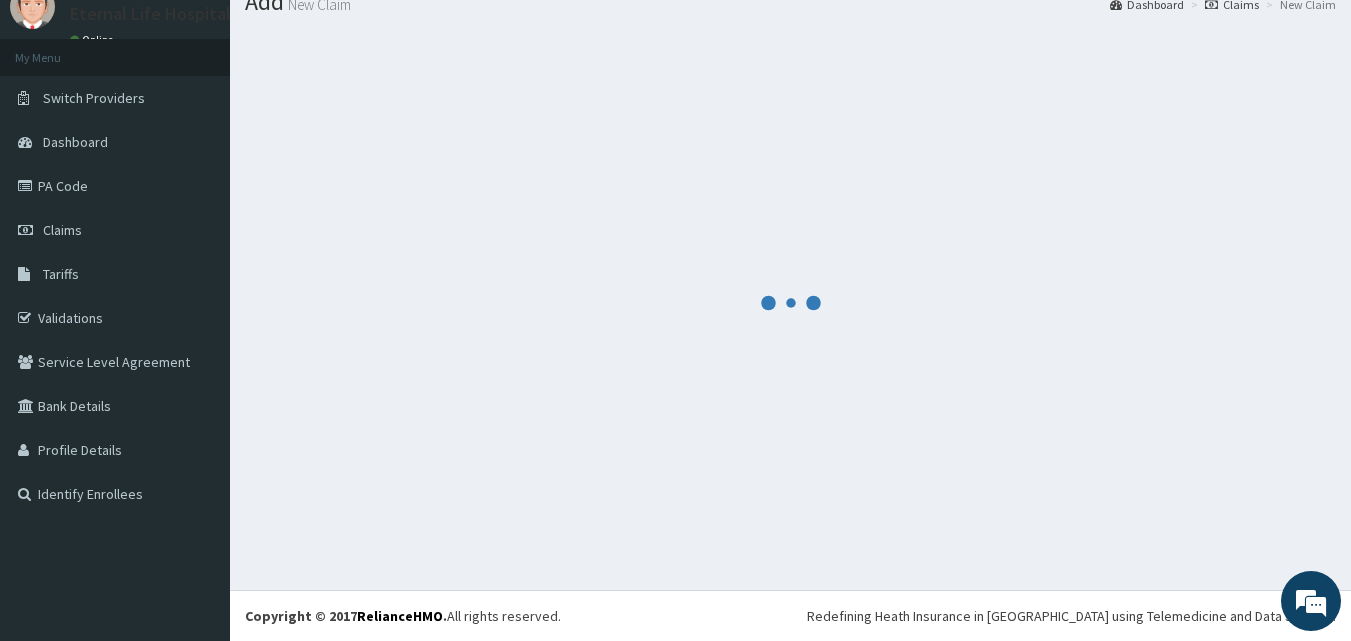 scroll, scrollTop: 1064, scrollLeft: 0, axis: vertical 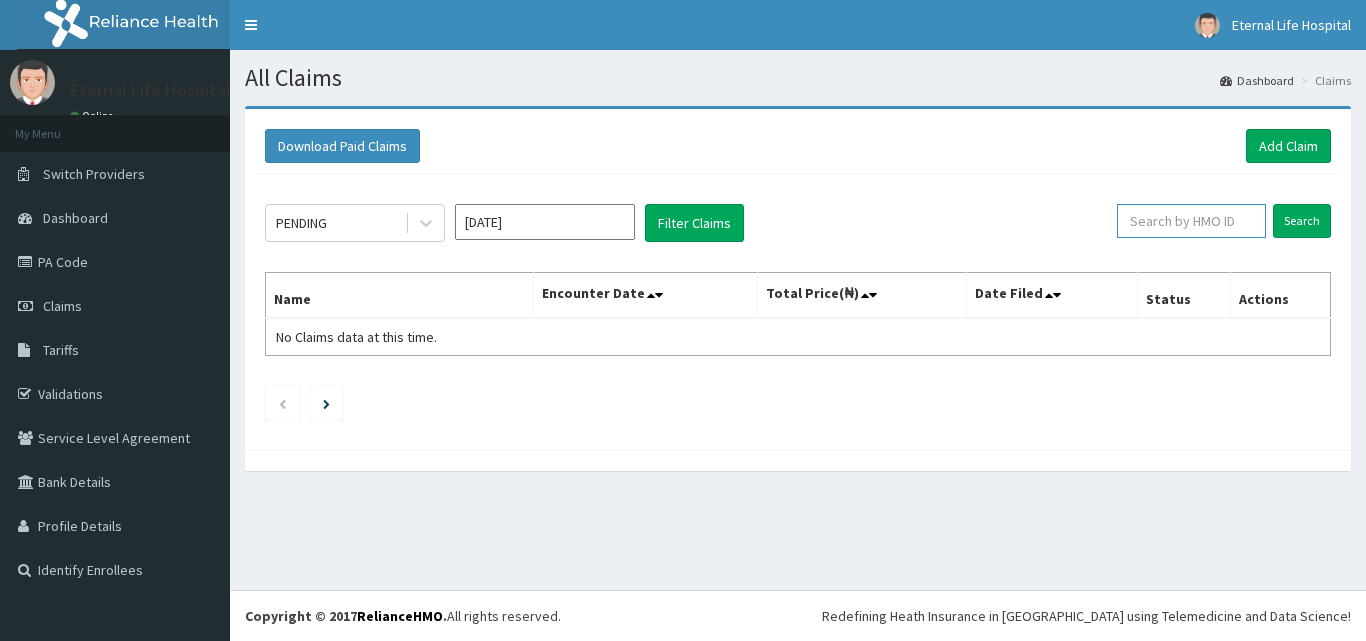 click at bounding box center [1191, 221] 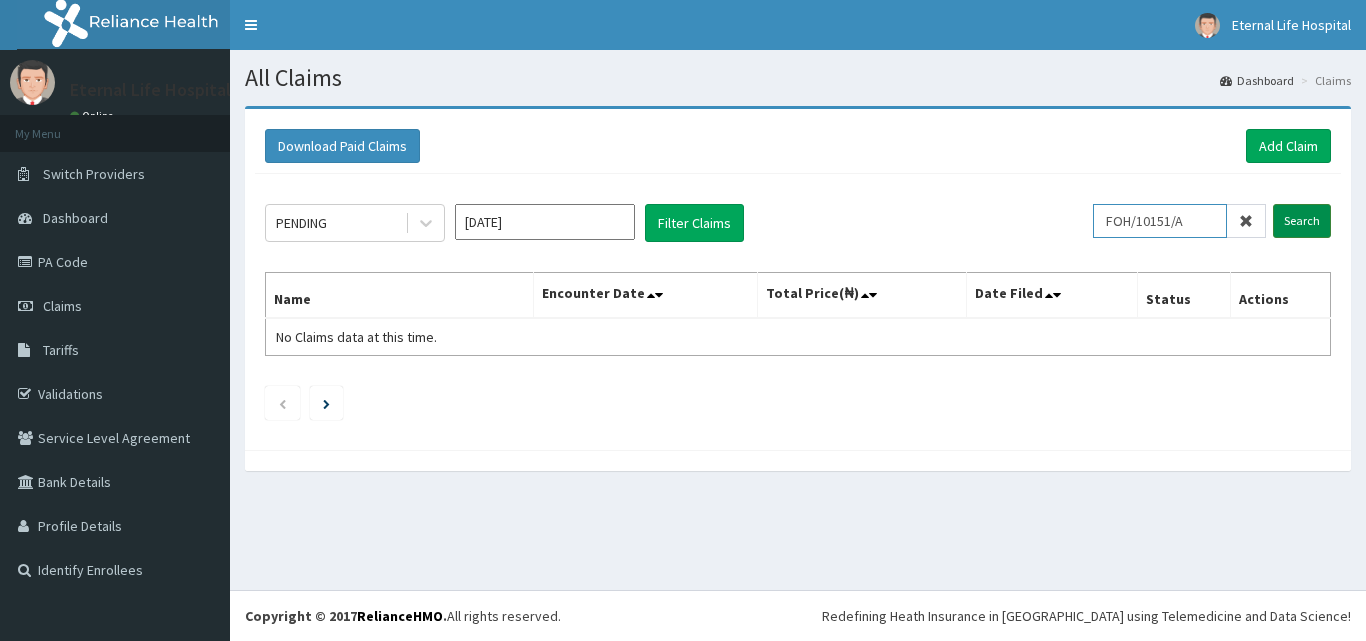 type on "FOH/10151/A" 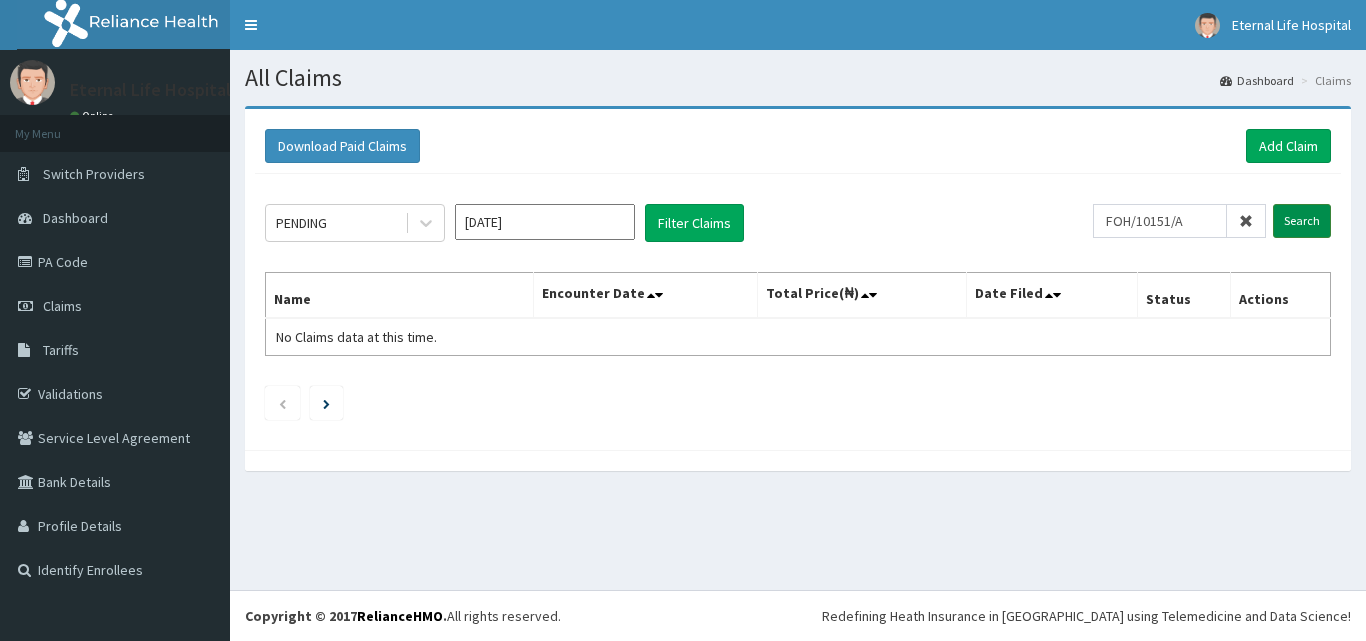 click on "Search" at bounding box center (1302, 221) 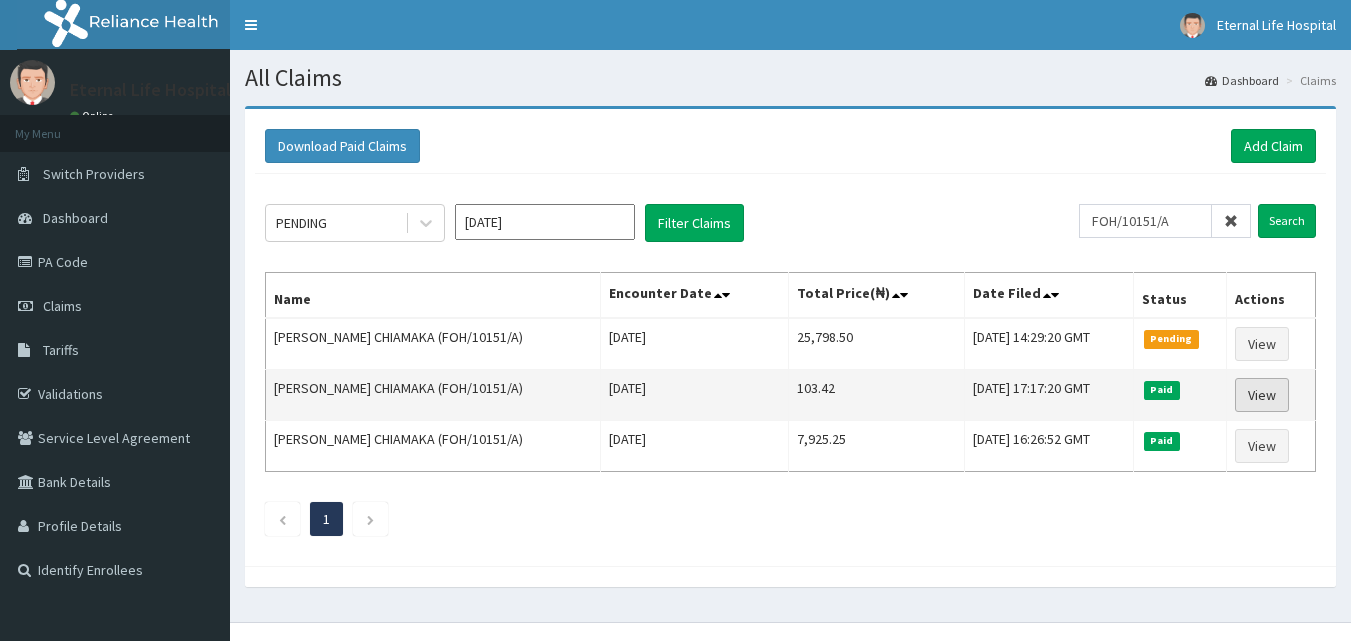 click on "View" at bounding box center [1262, 395] 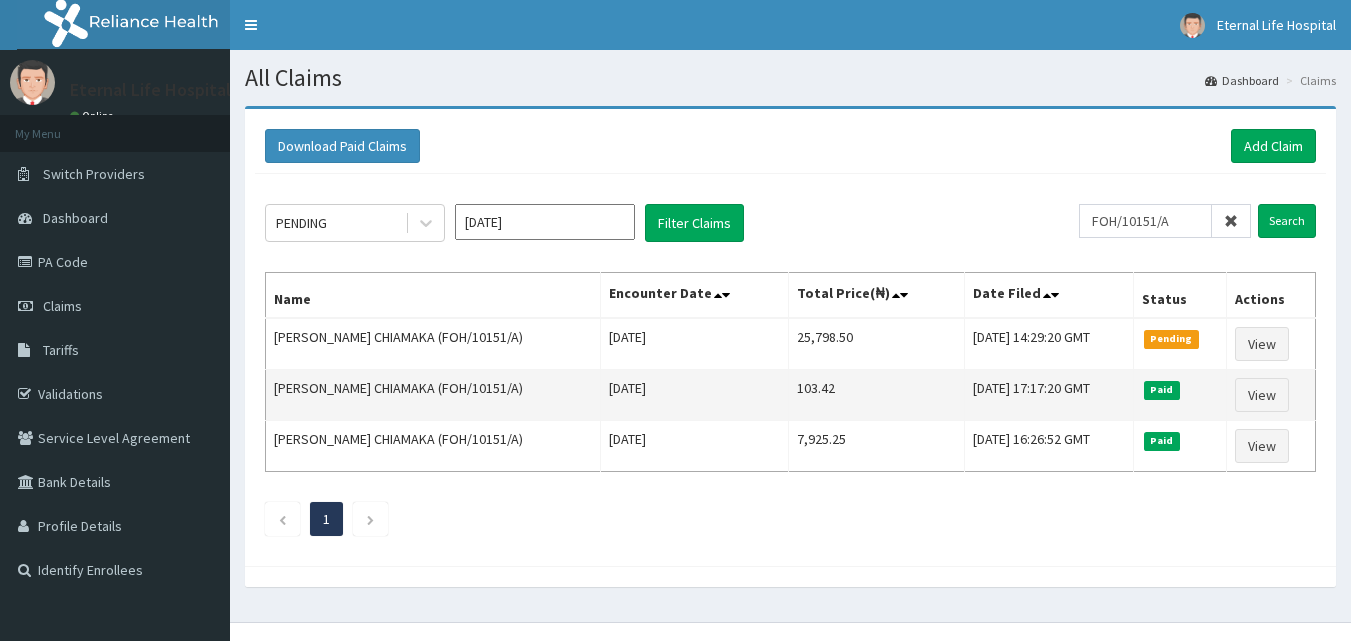 click on "Paid" at bounding box center [1180, 395] 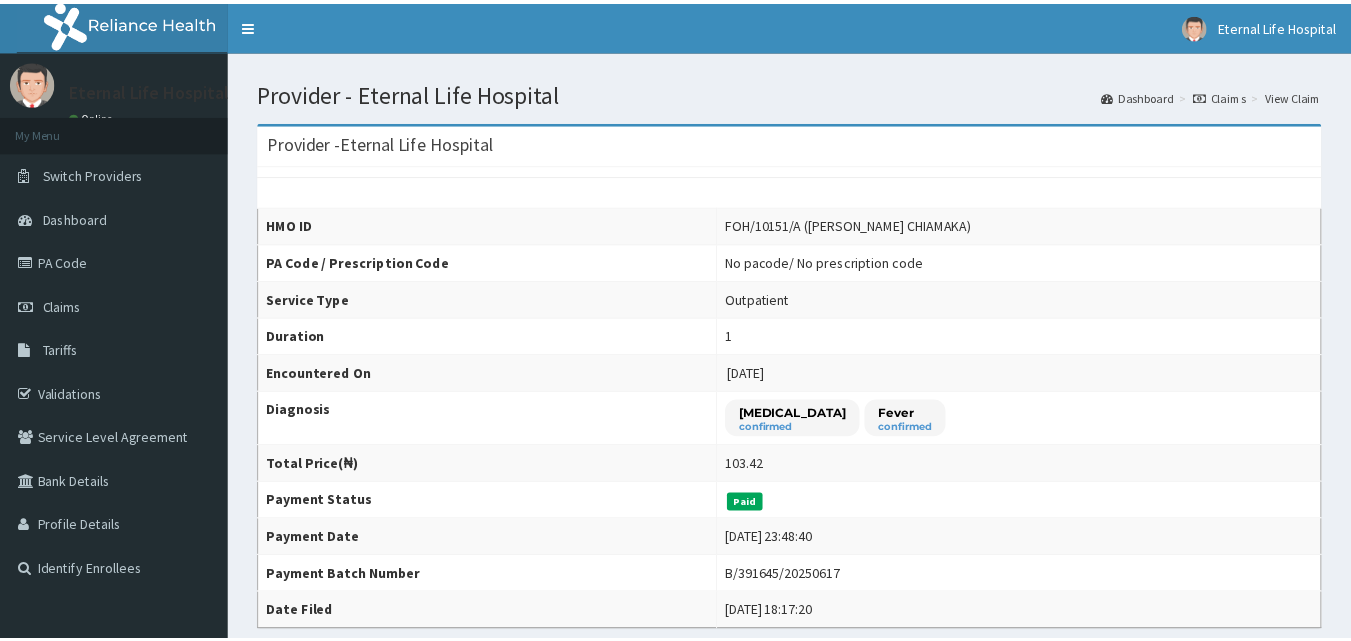 scroll, scrollTop: 0, scrollLeft: 0, axis: both 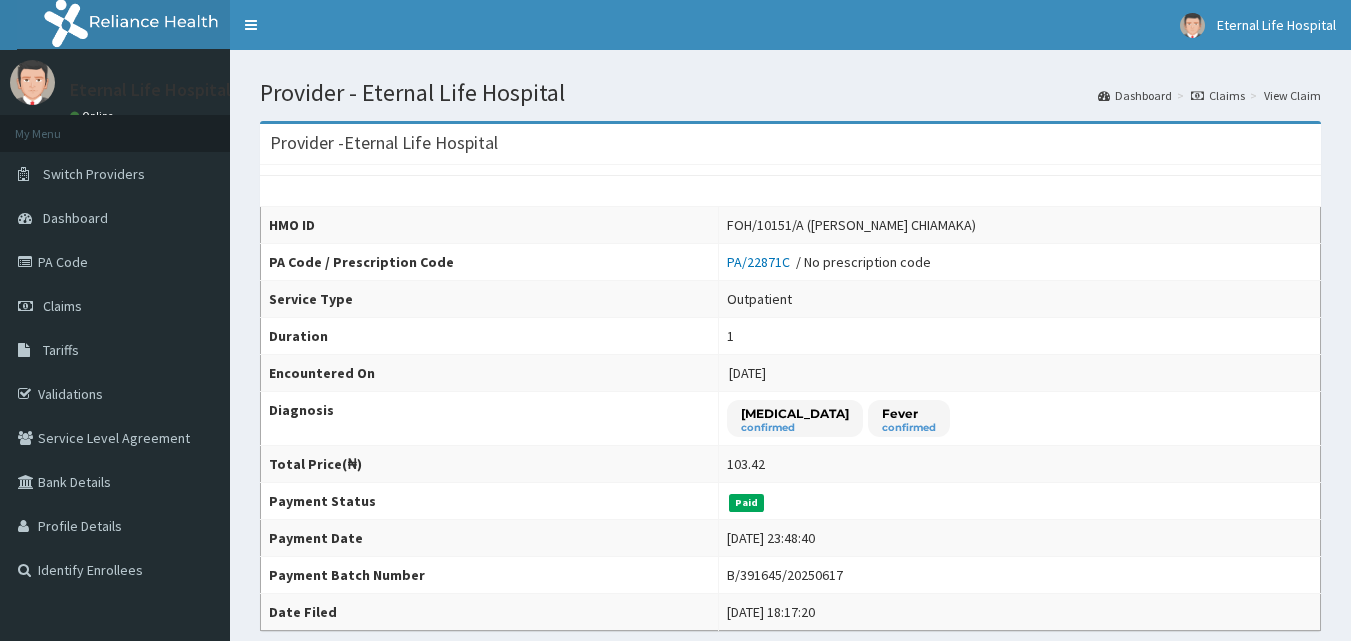drag, startPoint x: 1346, startPoint y: 247, endPoint x: 1365, endPoint y: 245, distance: 19.104973 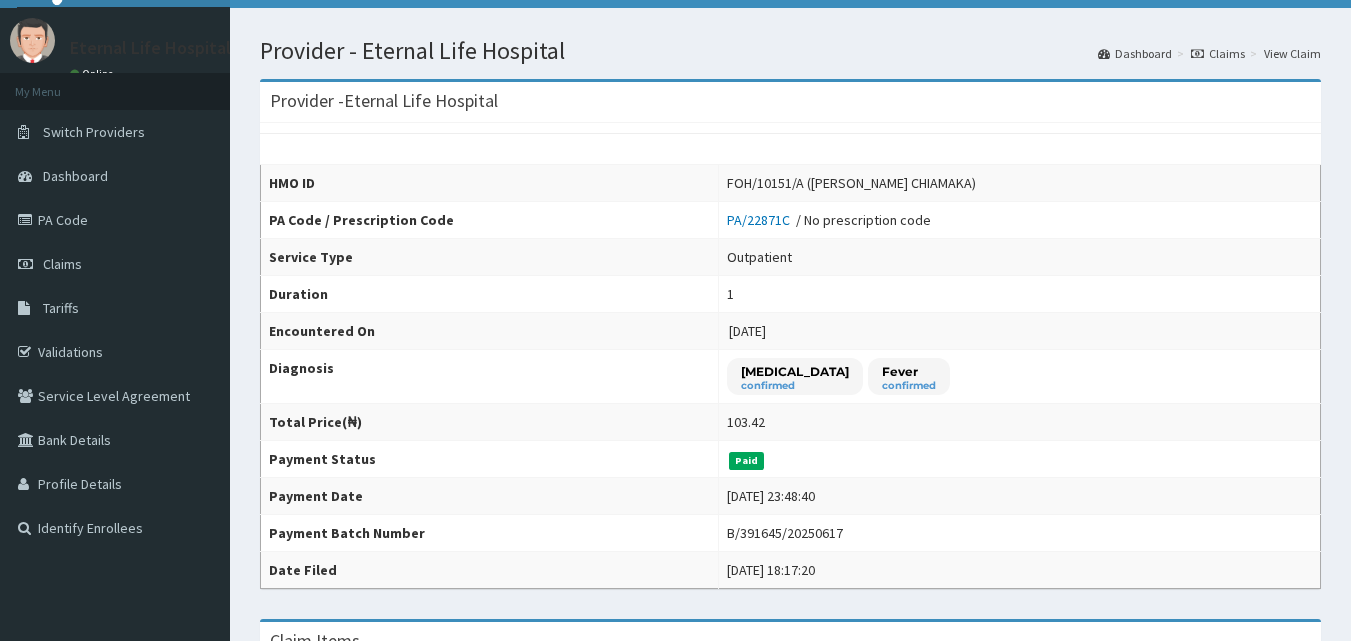 scroll, scrollTop: 35, scrollLeft: 0, axis: vertical 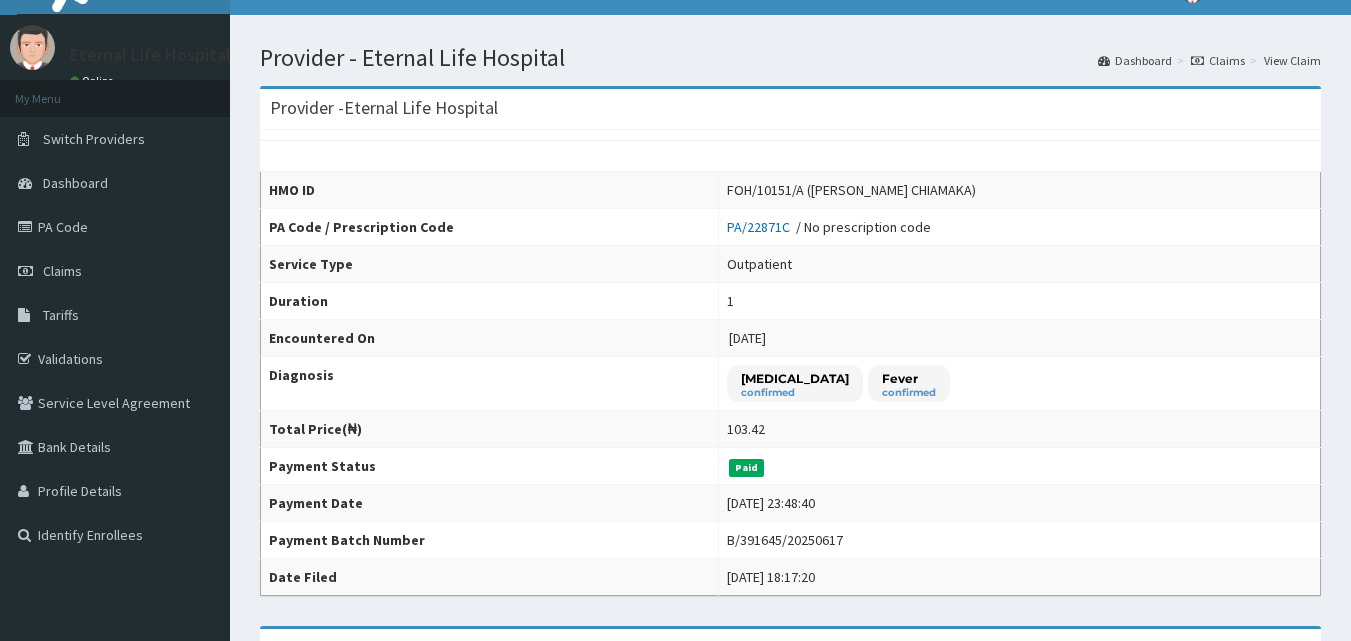 click on "Outpatient" at bounding box center (1019, 264) 